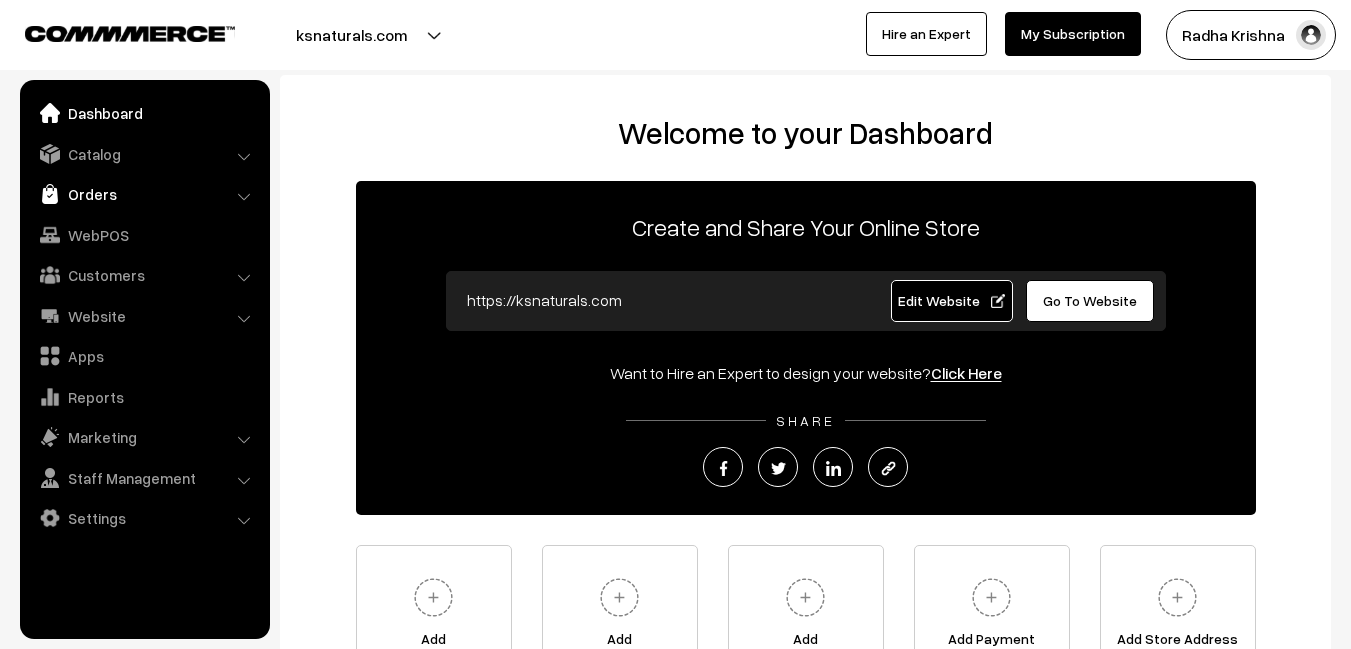 scroll, scrollTop: 0, scrollLeft: 0, axis: both 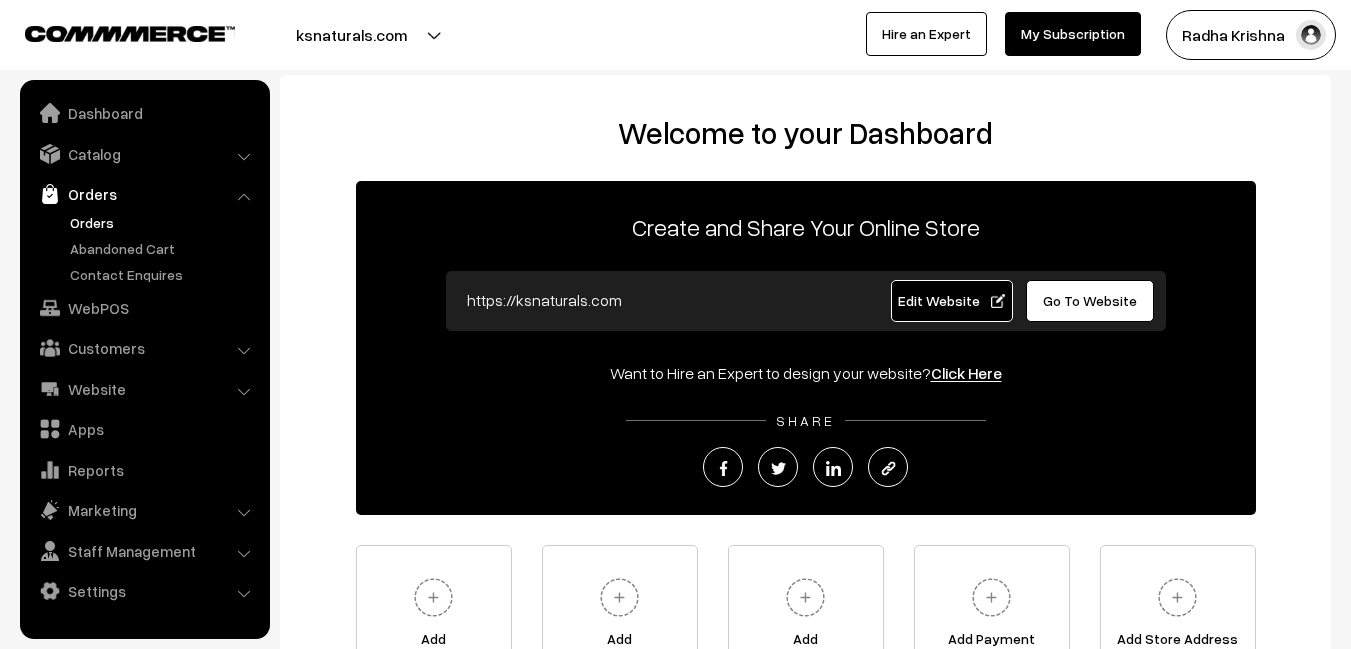 click on "Orders" at bounding box center (164, 222) 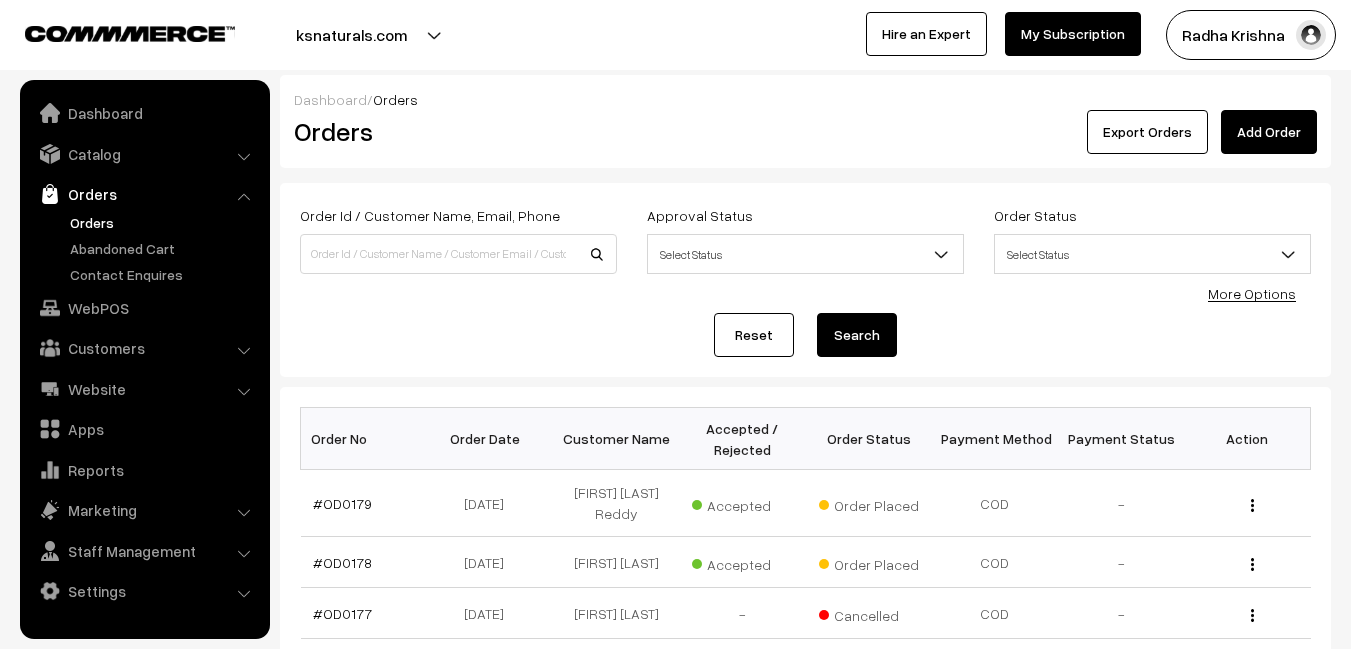 scroll, scrollTop: 0, scrollLeft: 0, axis: both 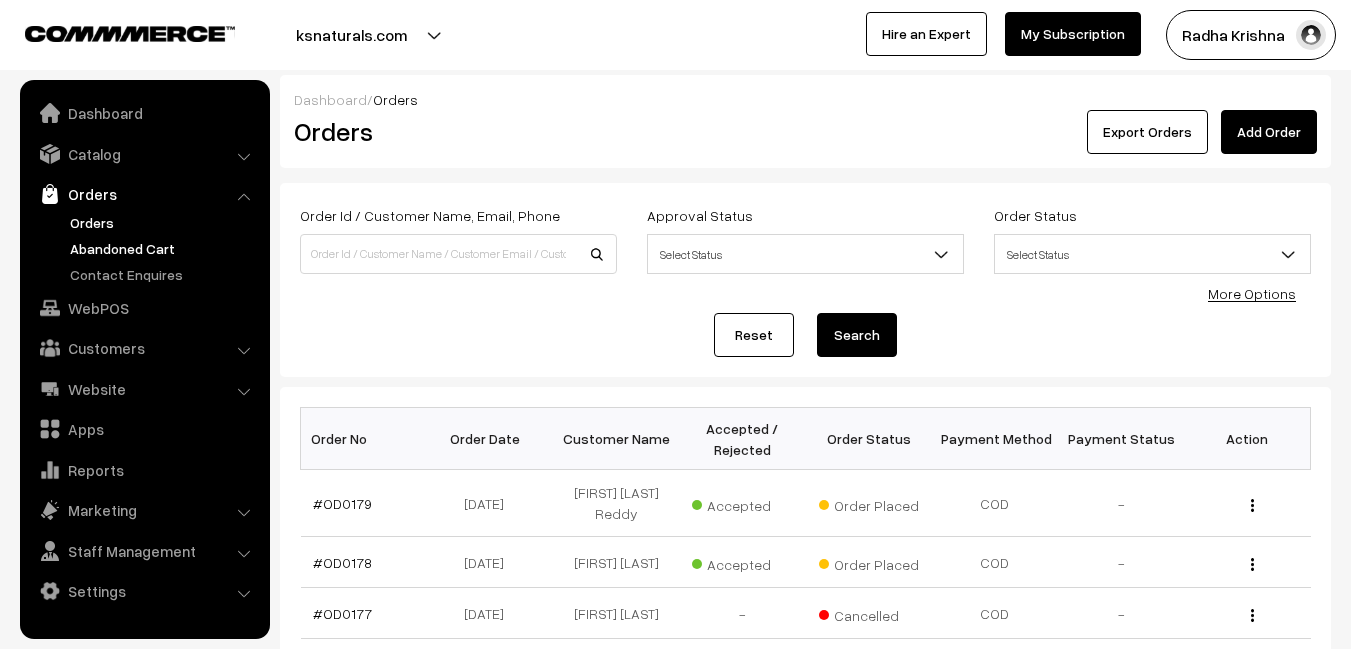 click on "Abandoned Cart" at bounding box center [164, 248] 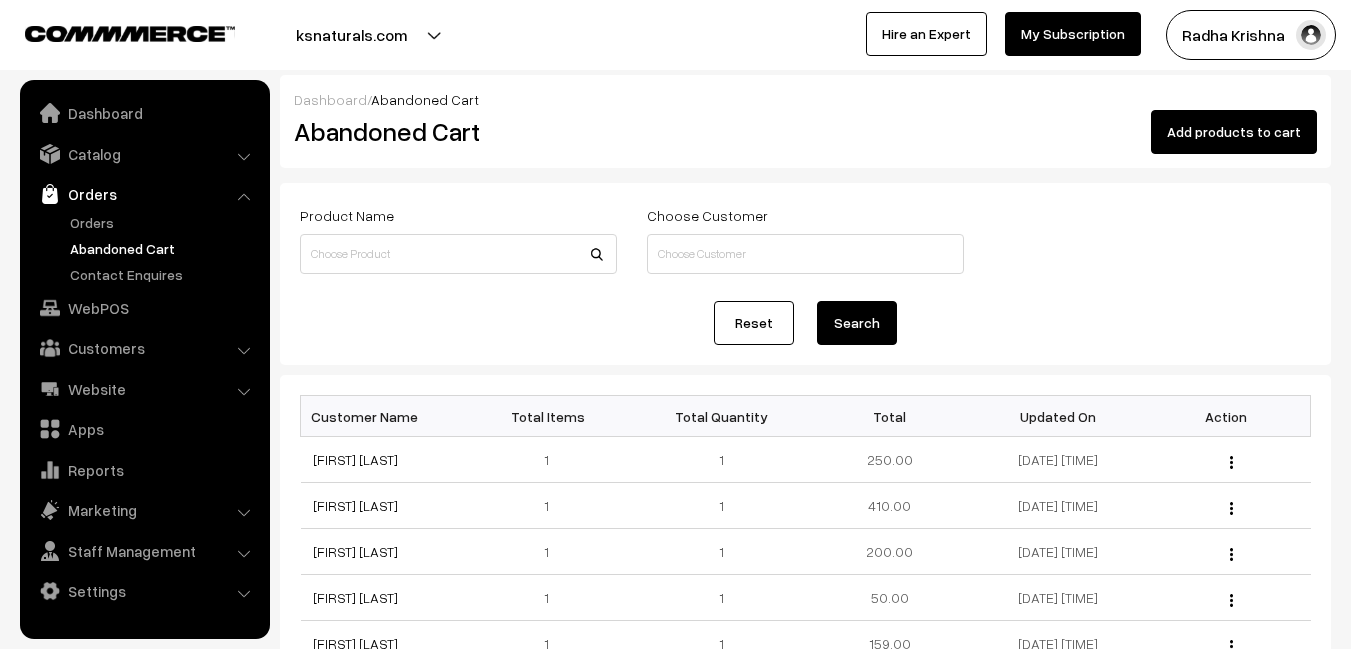 scroll, scrollTop: 0, scrollLeft: 0, axis: both 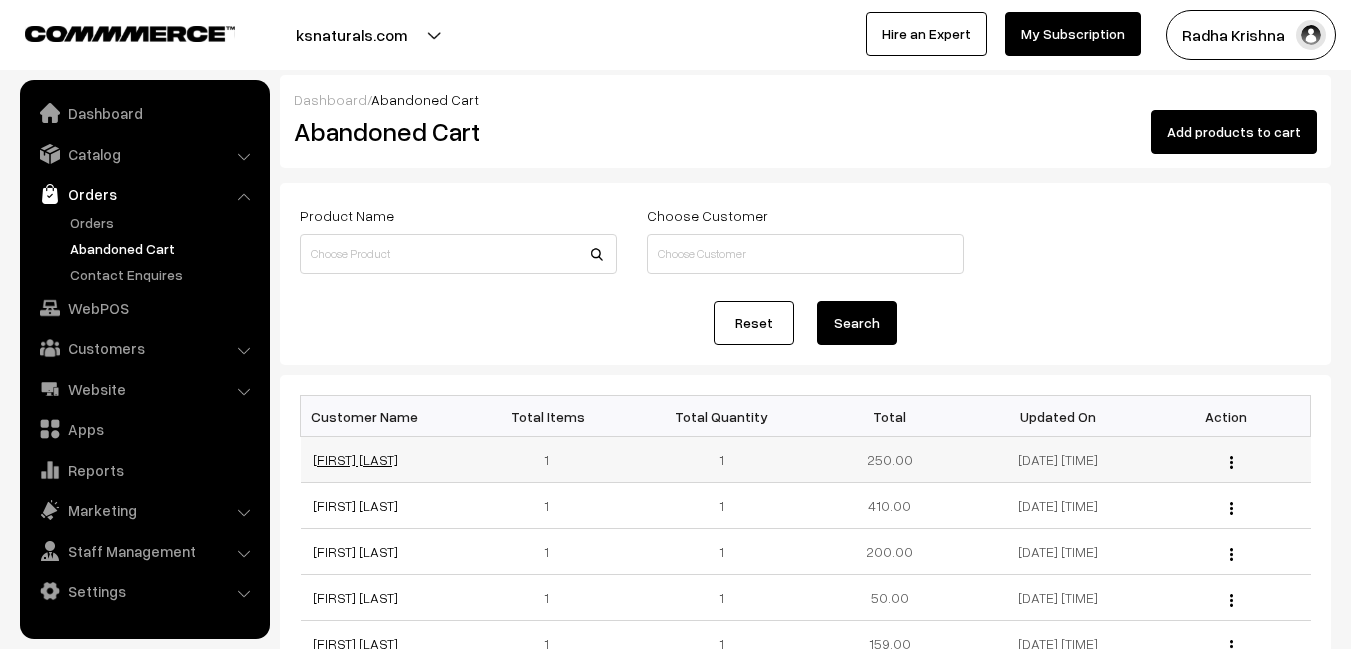 click on "[FIRST] [LAST]" at bounding box center [355, 459] 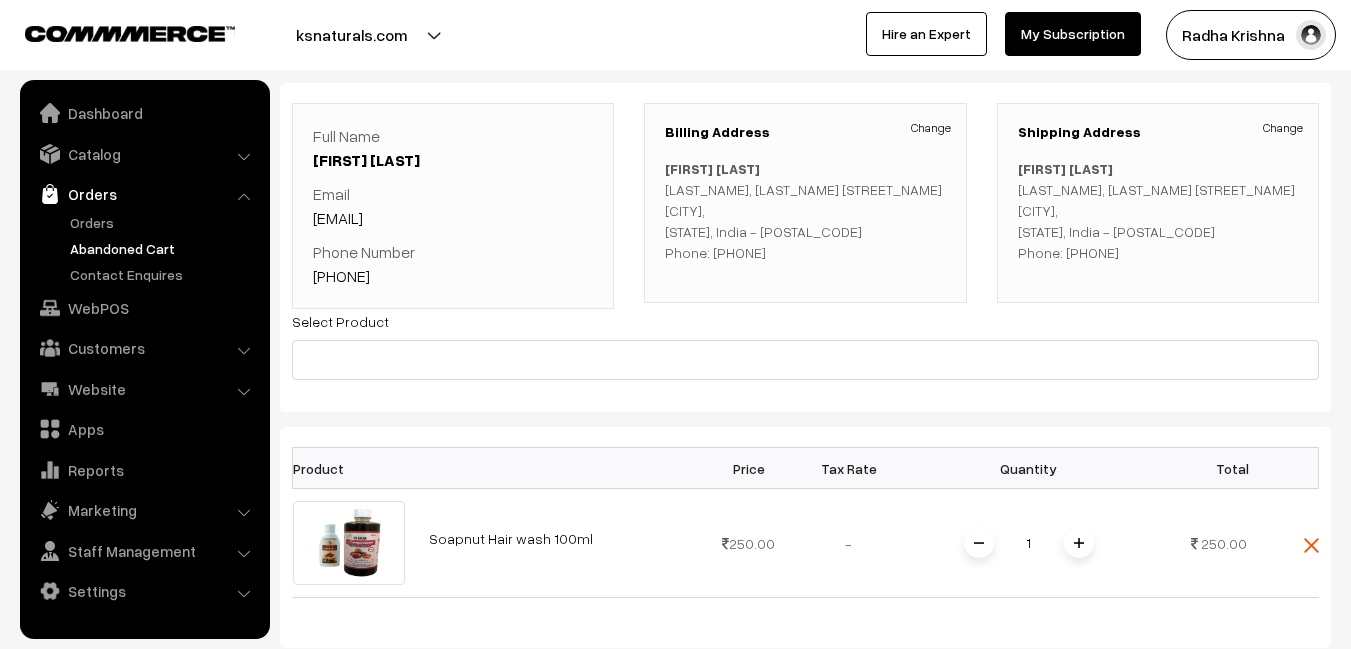 scroll, scrollTop: 0, scrollLeft: 0, axis: both 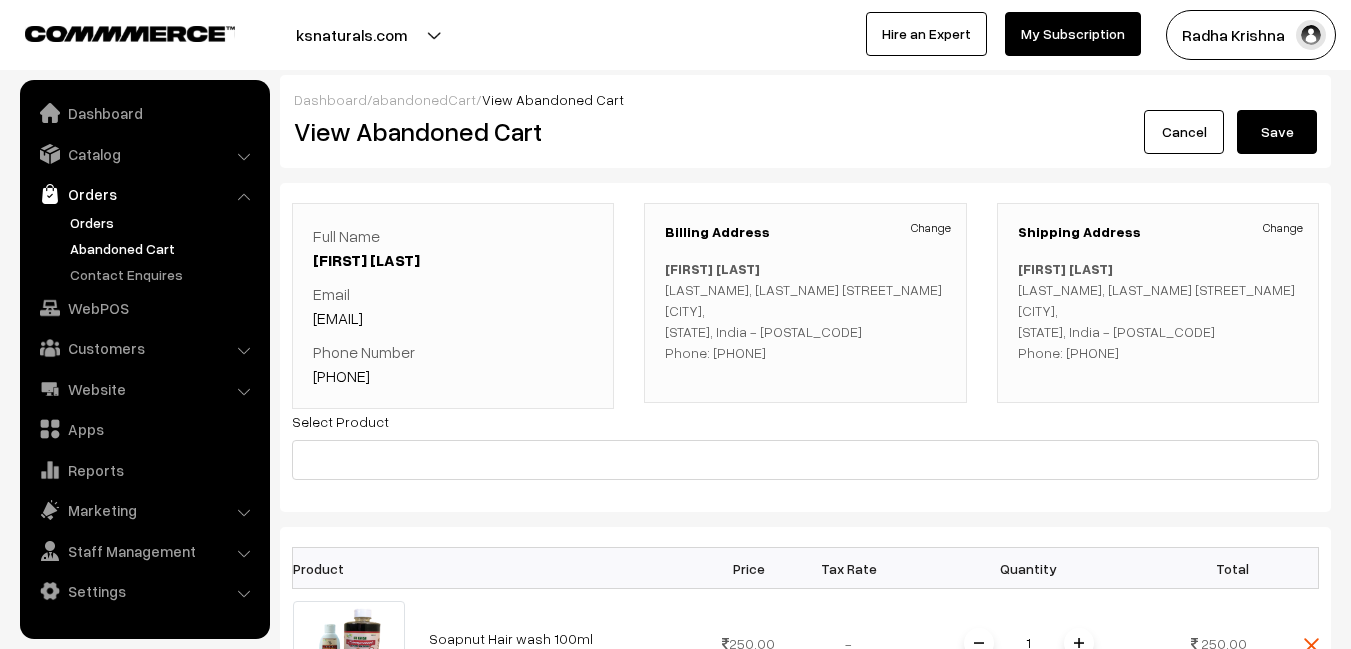 click on "Orders" at bounding box center (164, 222) 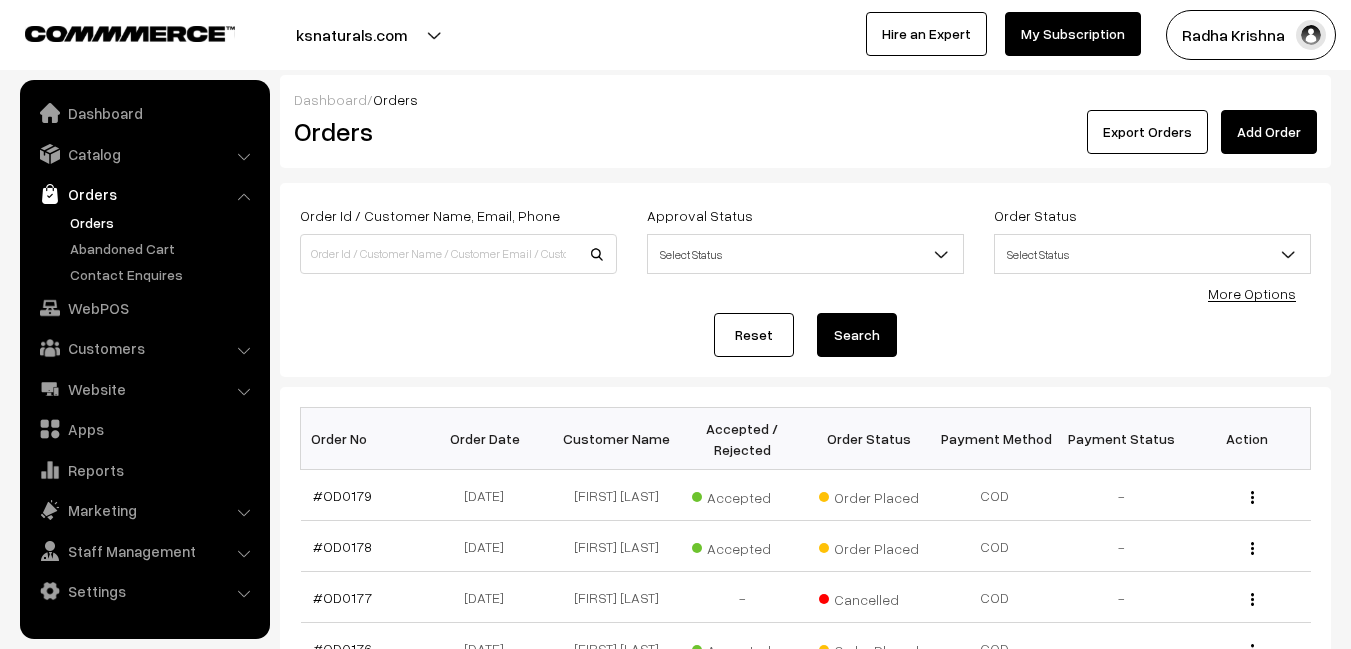 scroll, scrollTop: 0, scrollLeft: 0, axis: both 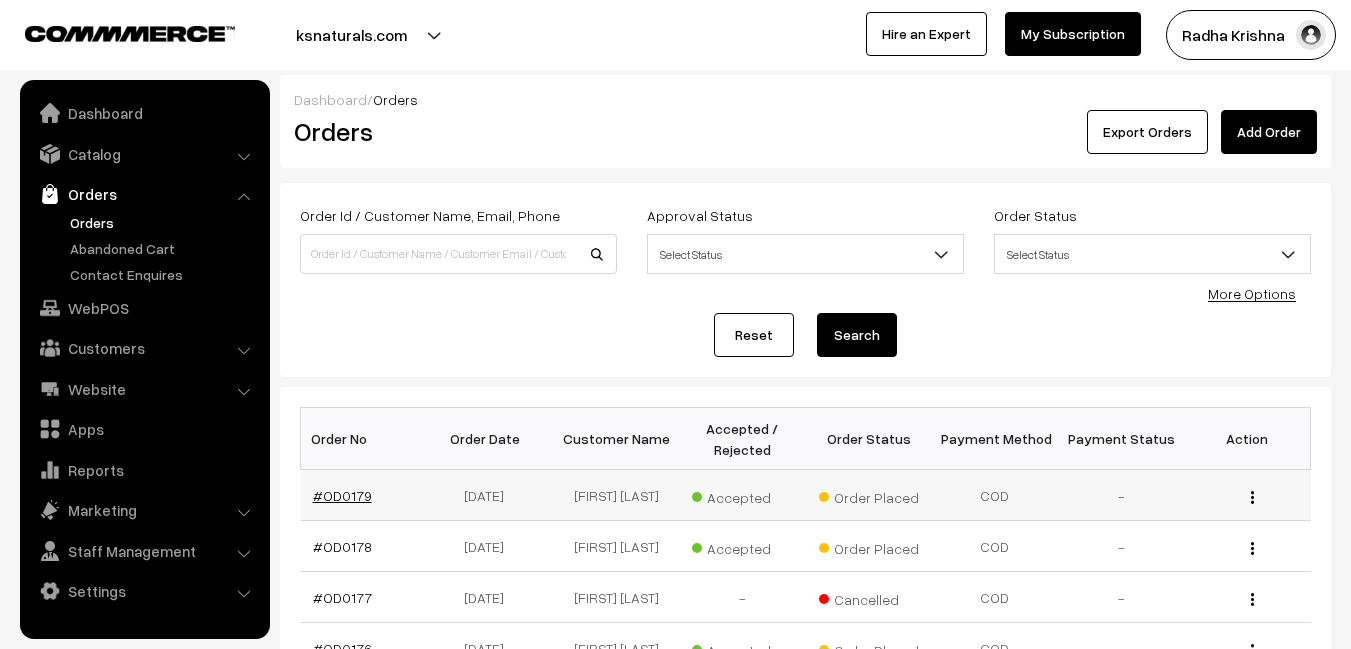 click on "#OD0179" at bounding box center [342, 495] 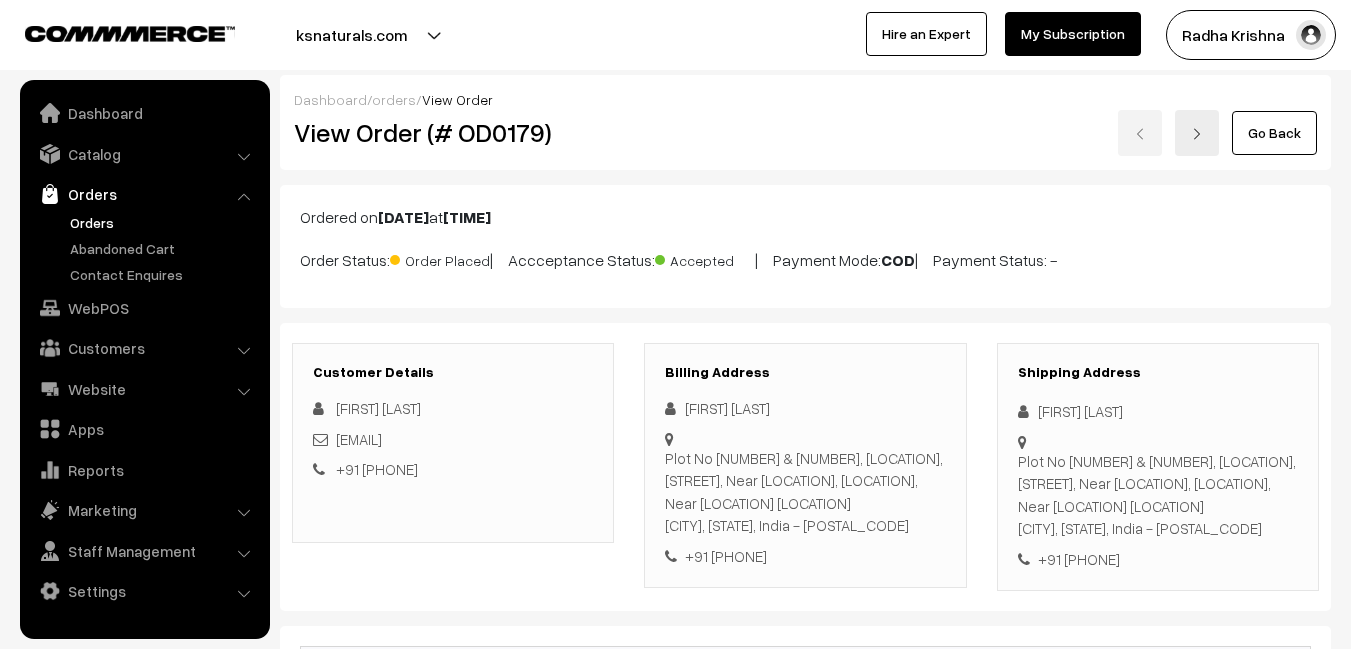 scroll, scrollTop: 0, scrollLeft: 0, axis: both 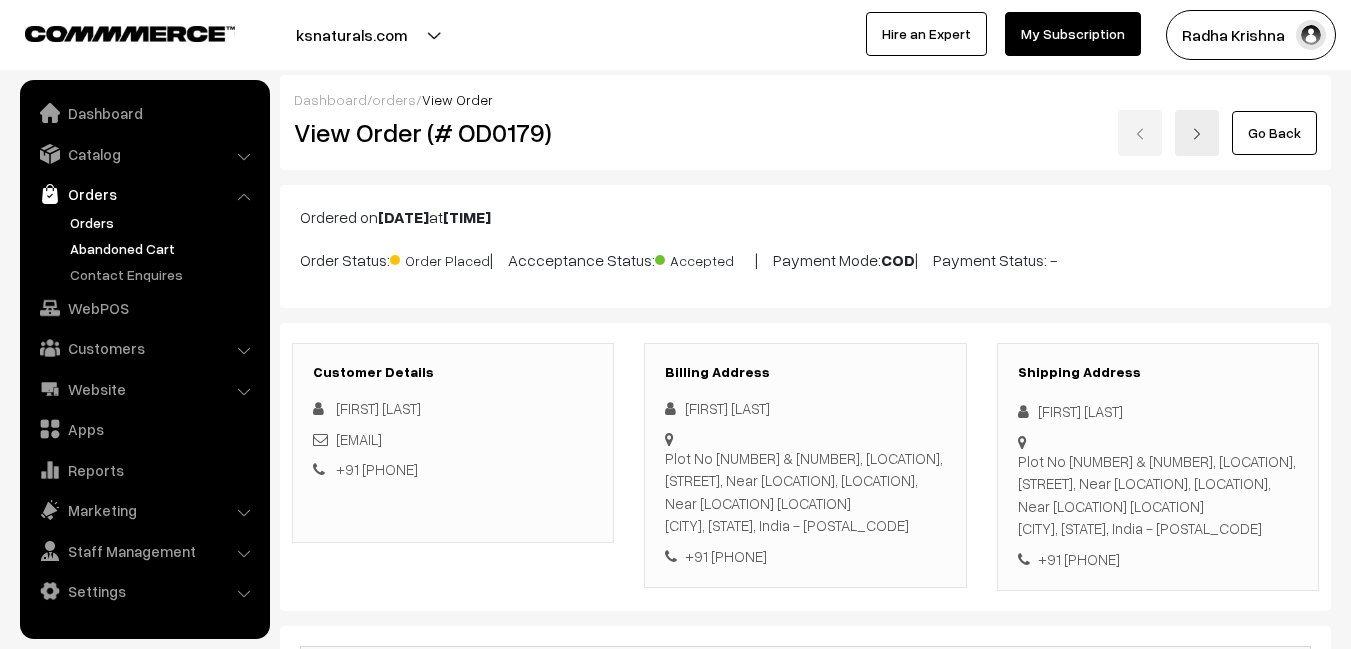 click on "Abandoned Cart" at bounding box center (164, 248) 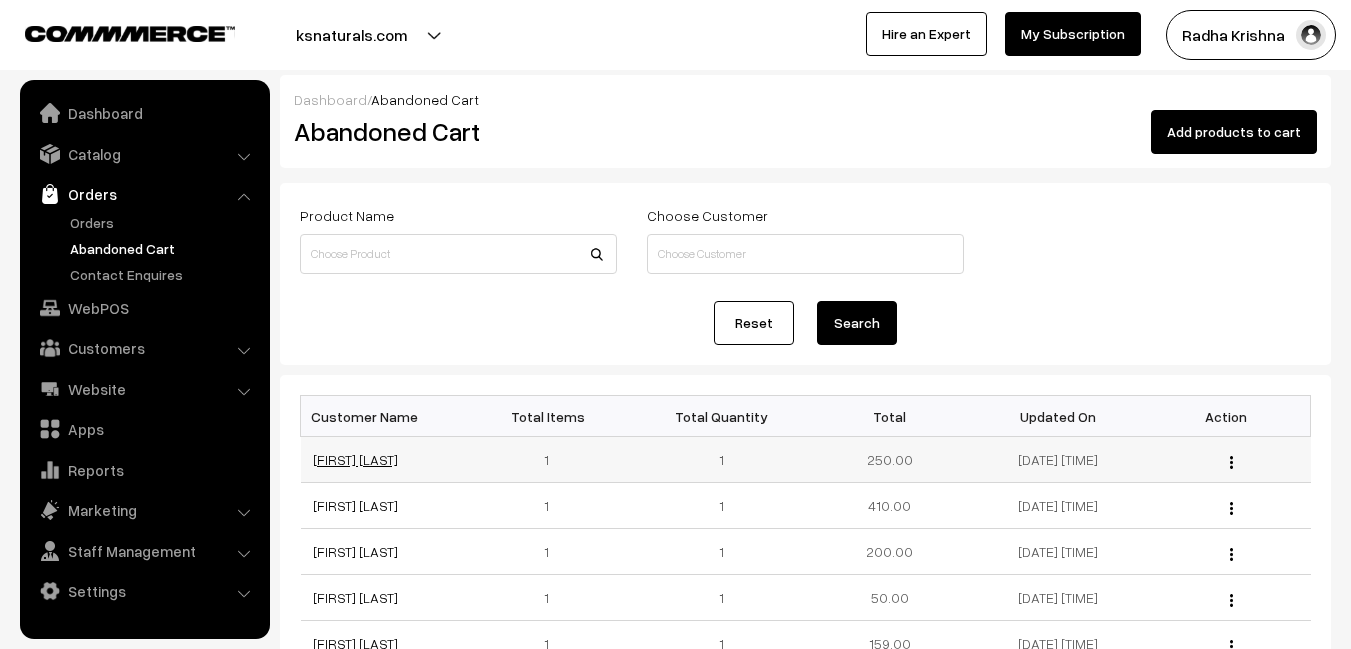 scroll, scrollTop: 0, scrollLeft: 0, axis: both 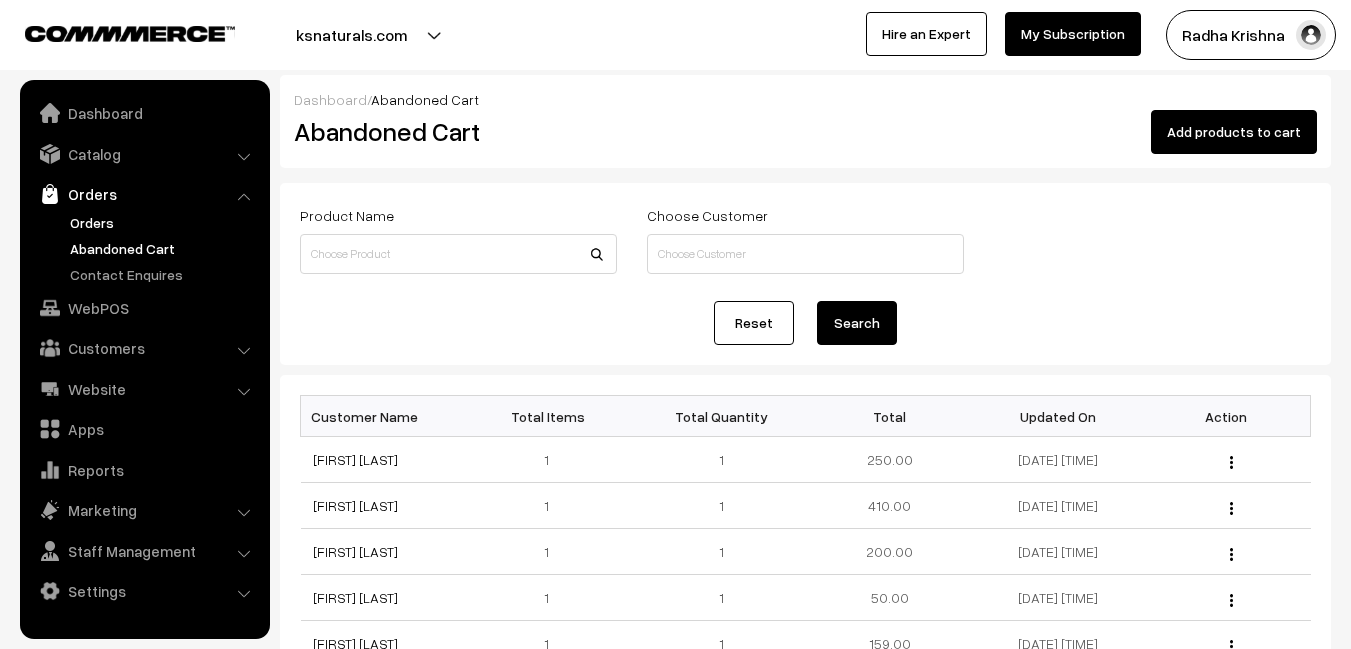 click on "Orders" at bounding box center [164, 222] 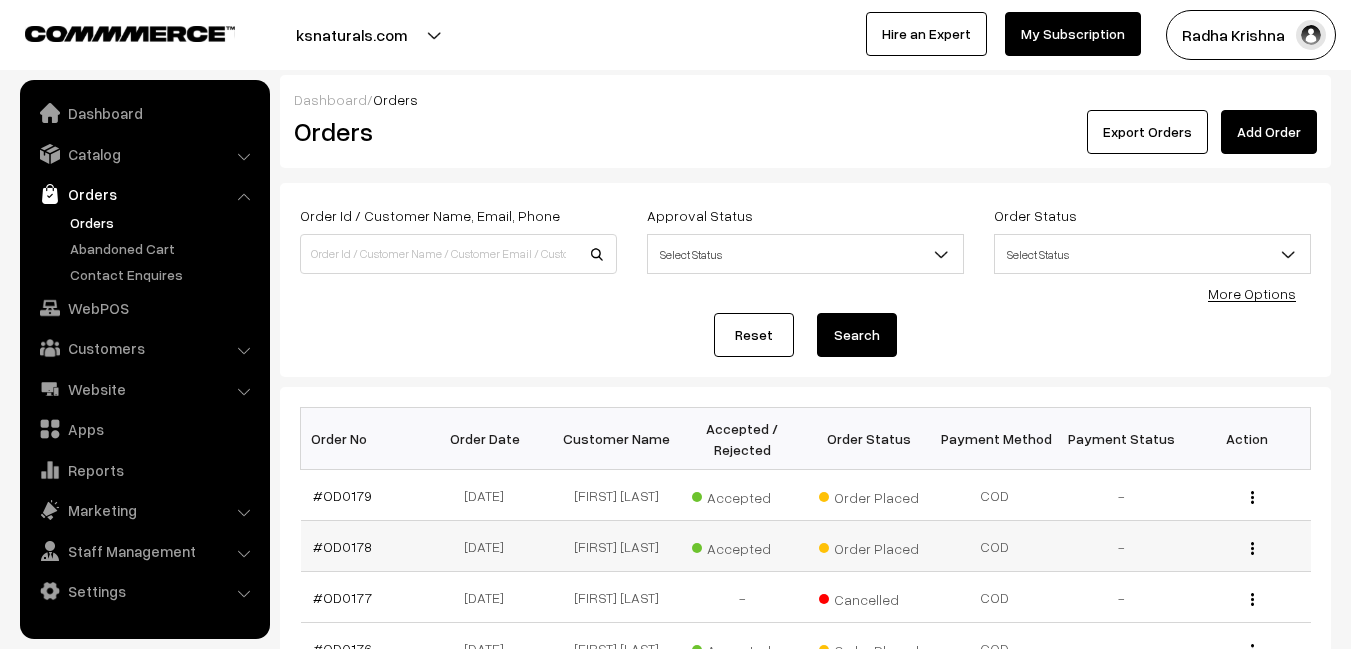scroll, scrollTop: 0, scrollLeft: 0, axis: both 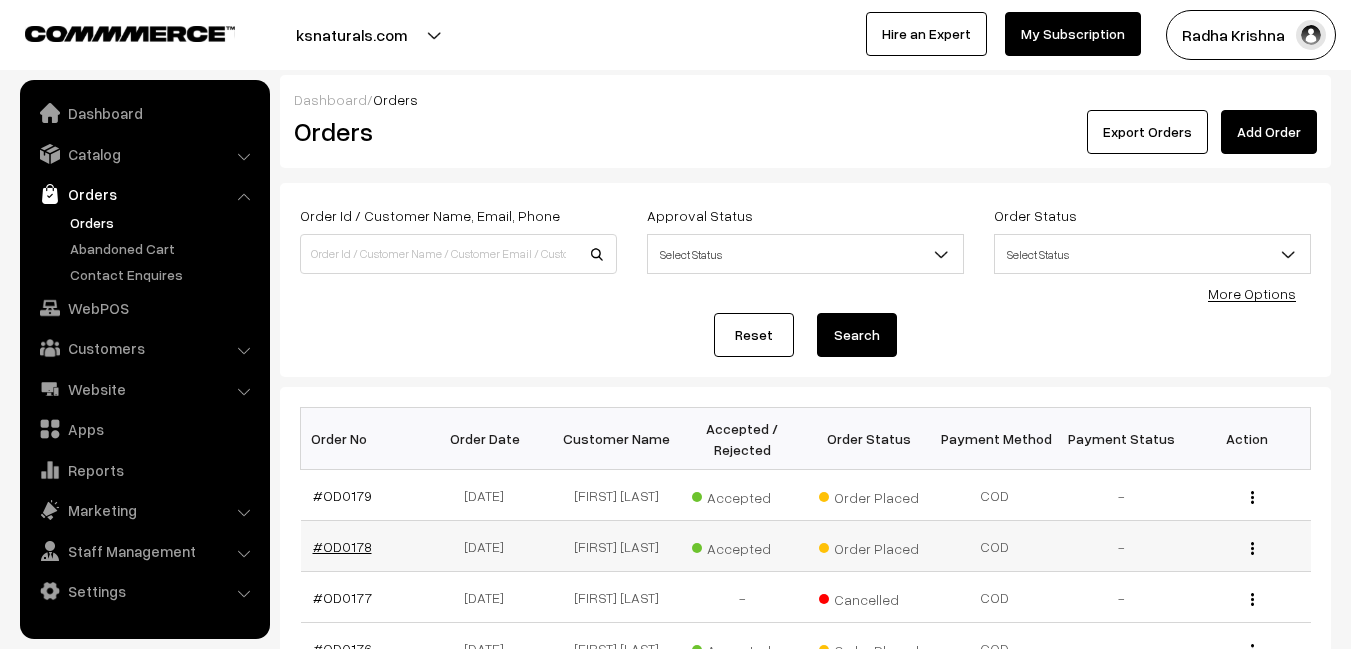 click on "#OD0178" at bounding box center (342, 546) 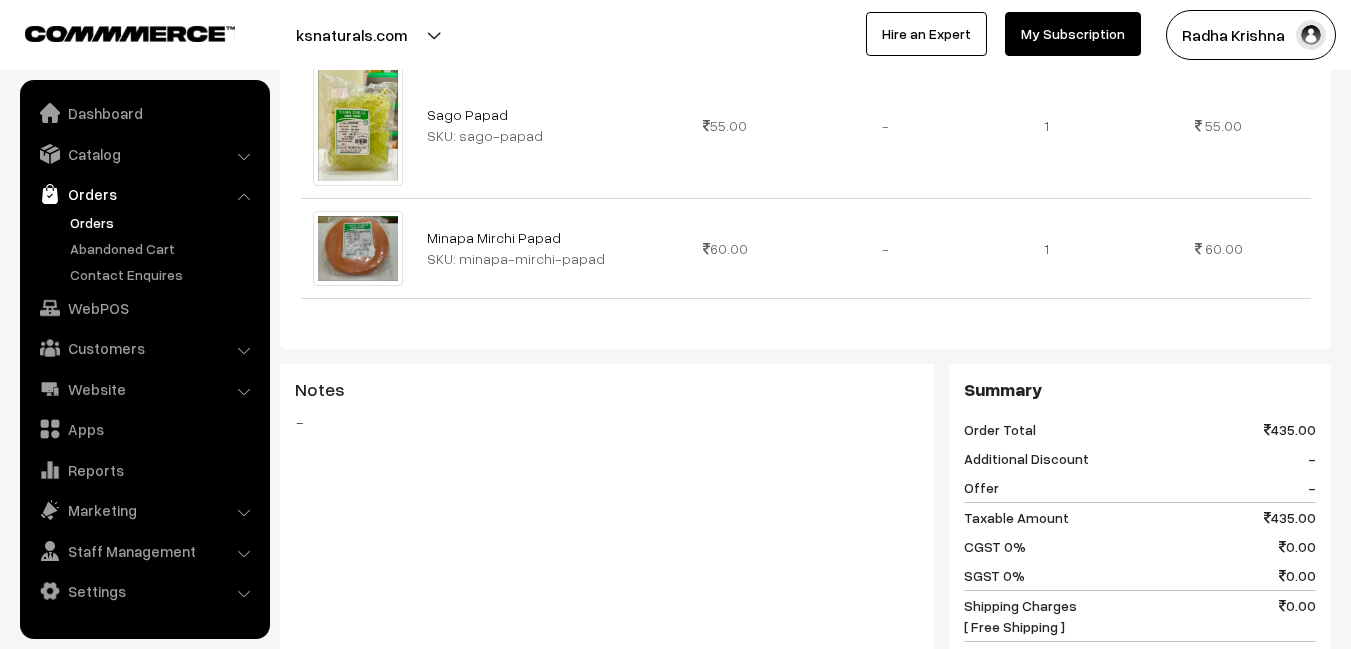 scroll, scrollTop: 1400, scrollLeft: 0, axis: vertical 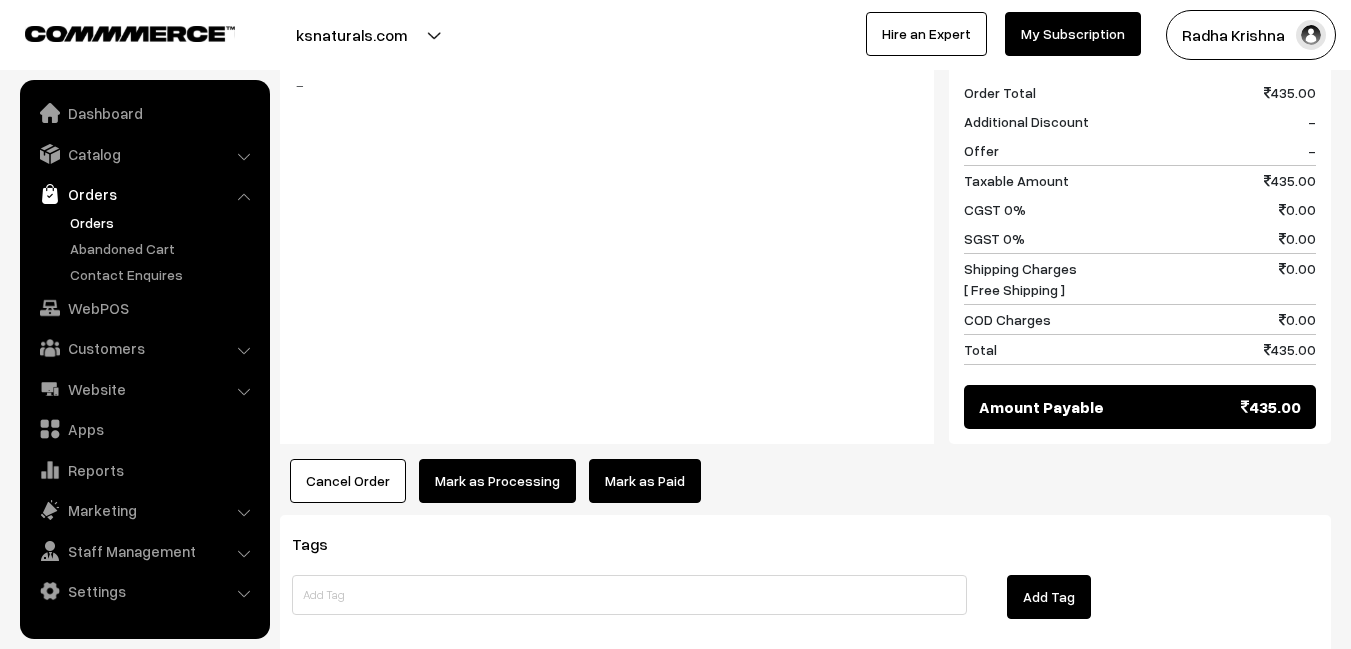click on "Cancel Order" at bounding box center (348, 481) 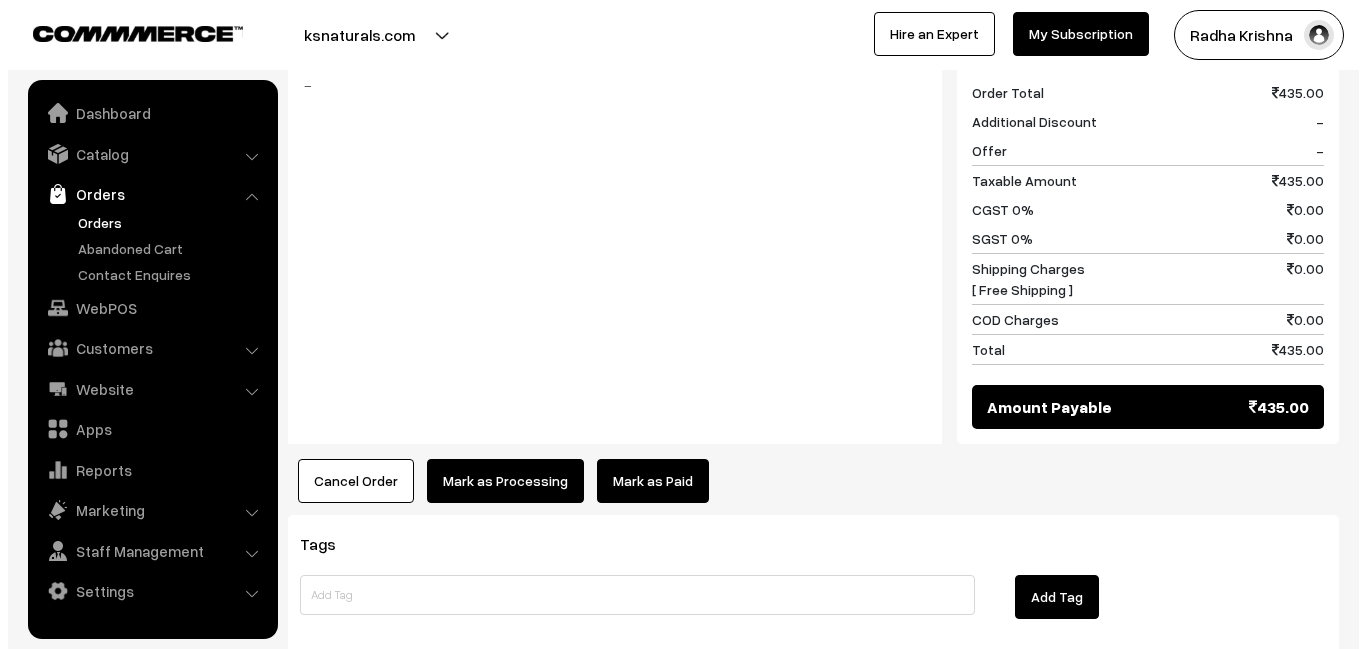 scroll, scrollTop: 1411, scrollLeft: 0, axis: vertical 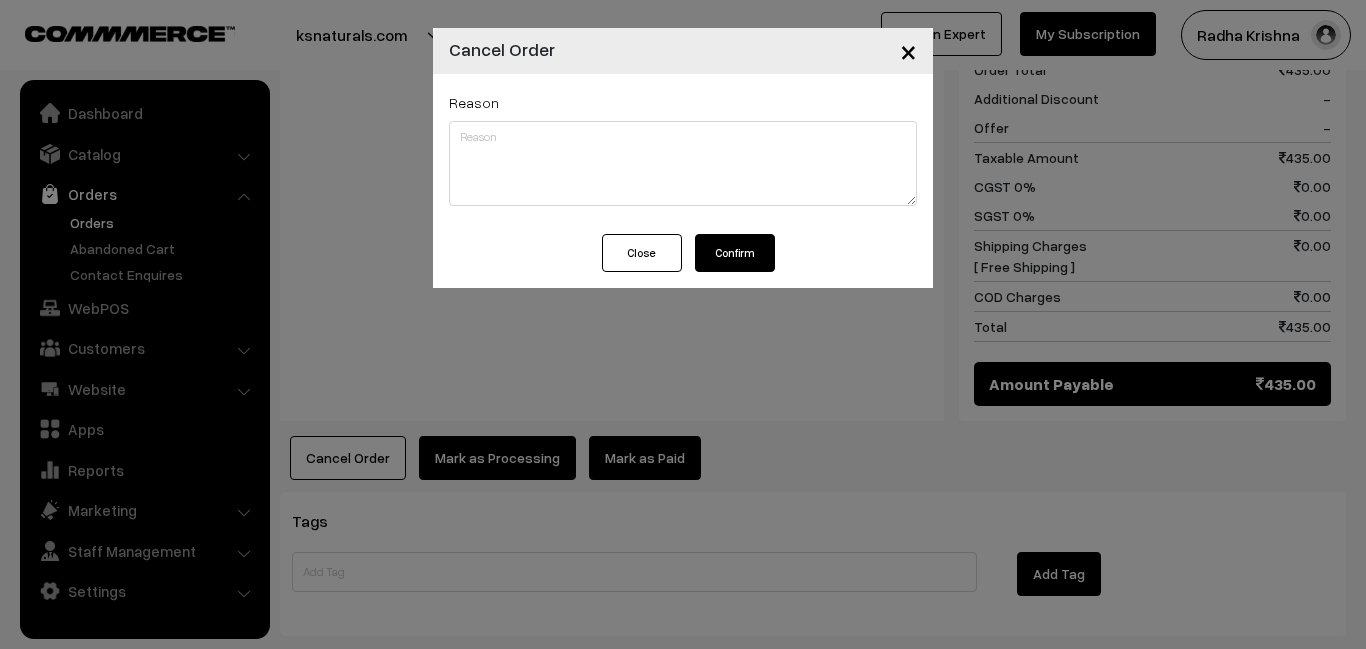 click on "Confirm" at bounding box center [735, 253] 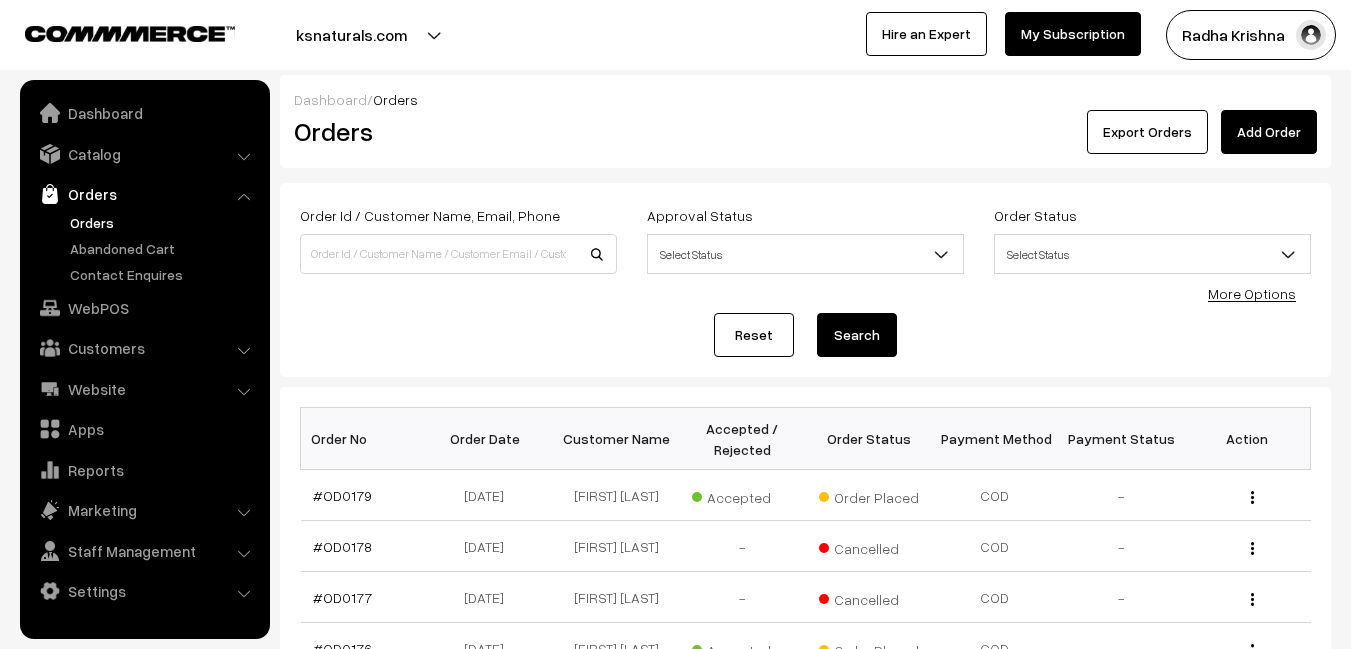 scroll, scrollTop: 0, scrollLeft: 0, axis: both 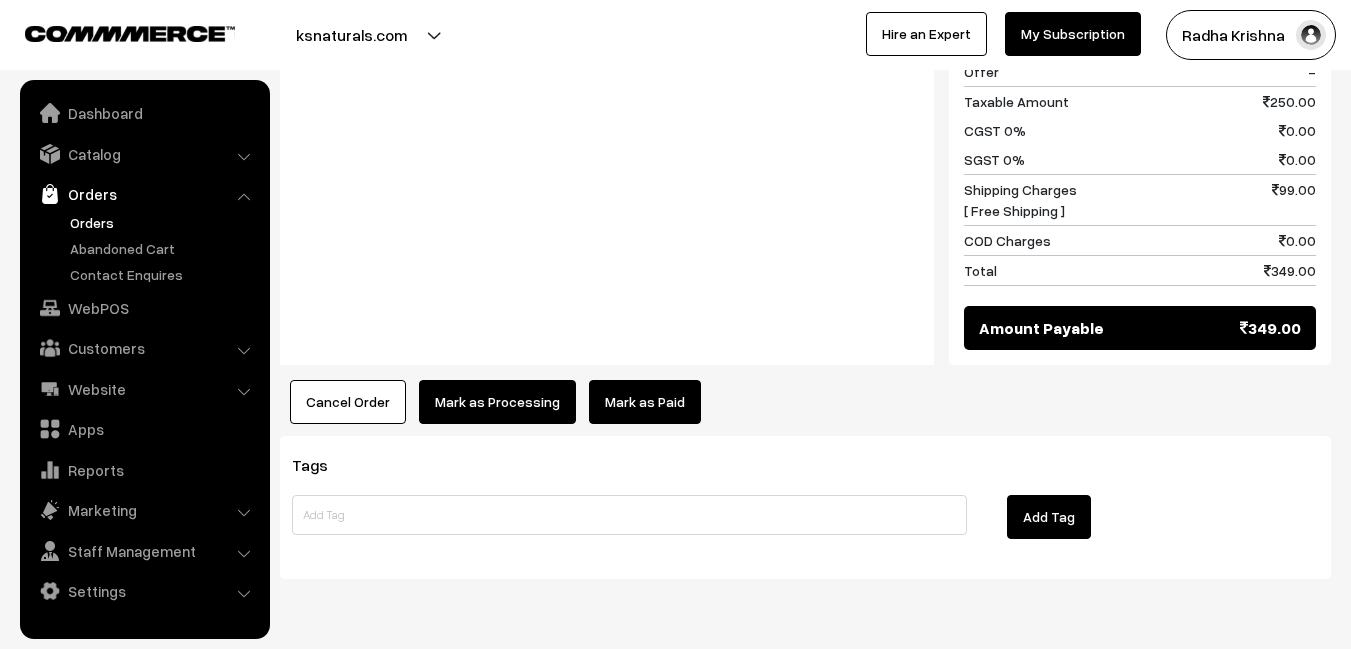 click on "Cancel Order" at bounding box center (348, 402) 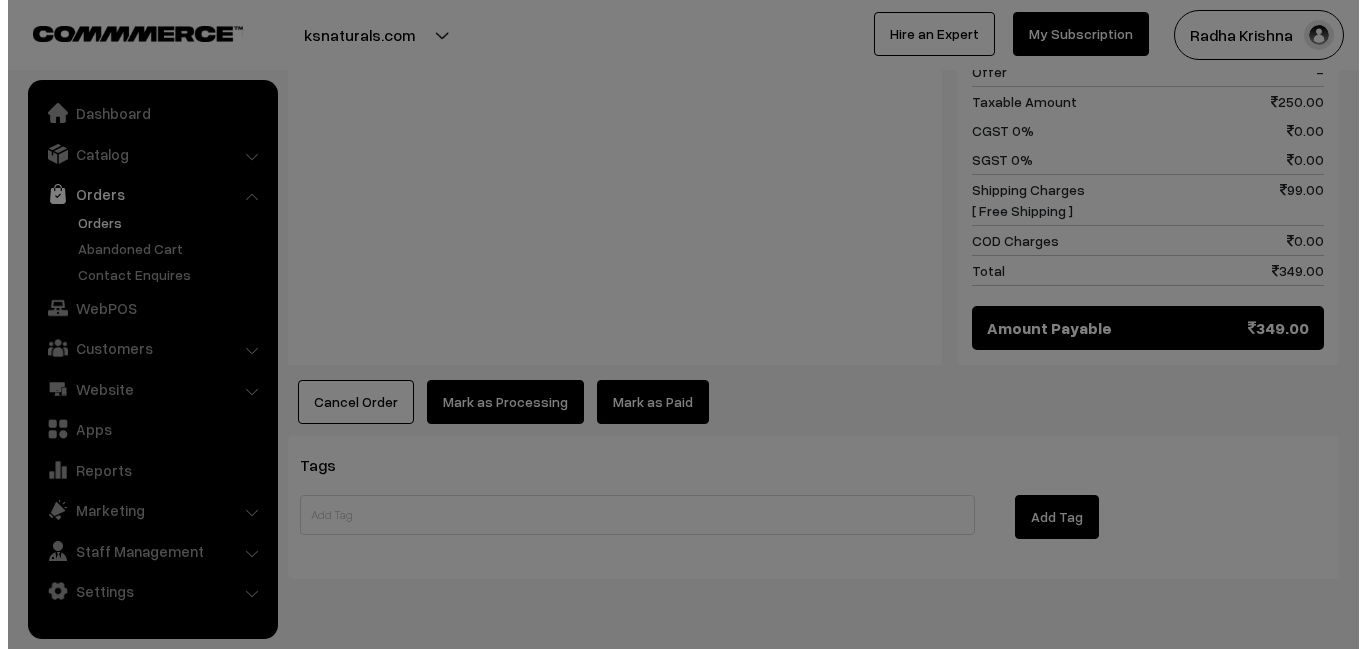 scroll, scrollTop: 961, scrollLeft: 0, axis: vertical 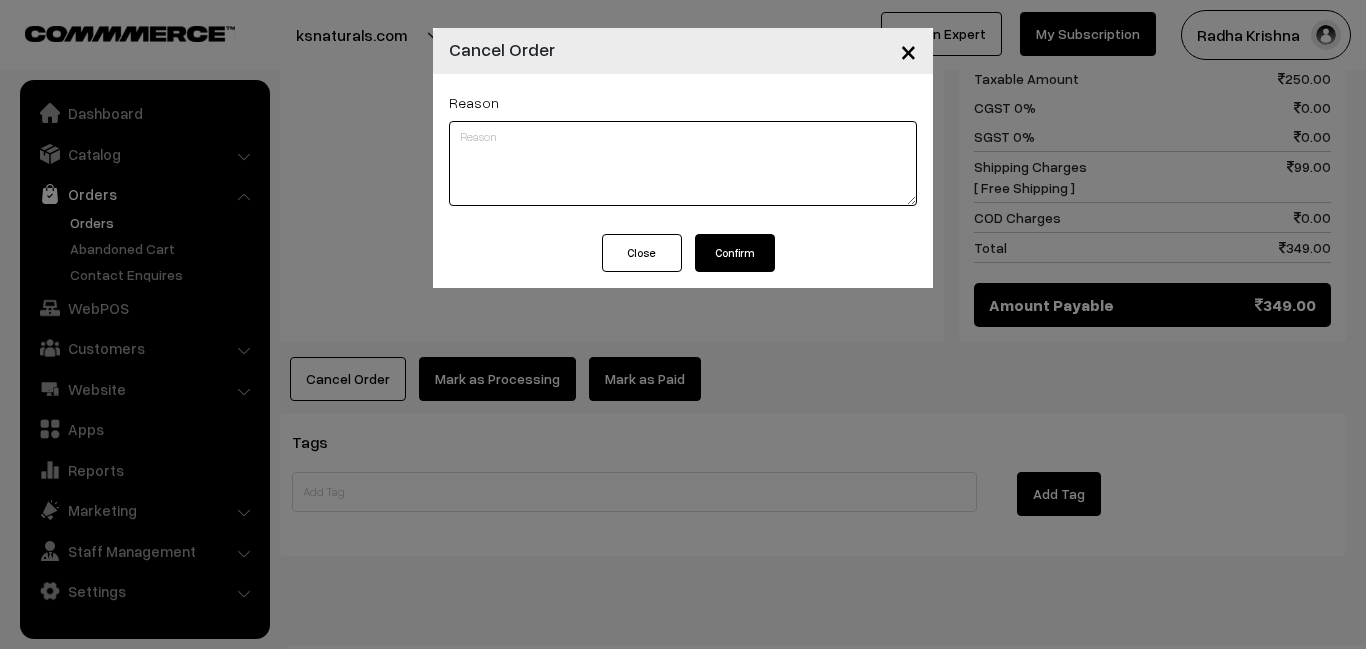 click at bounding box center [683, 163] 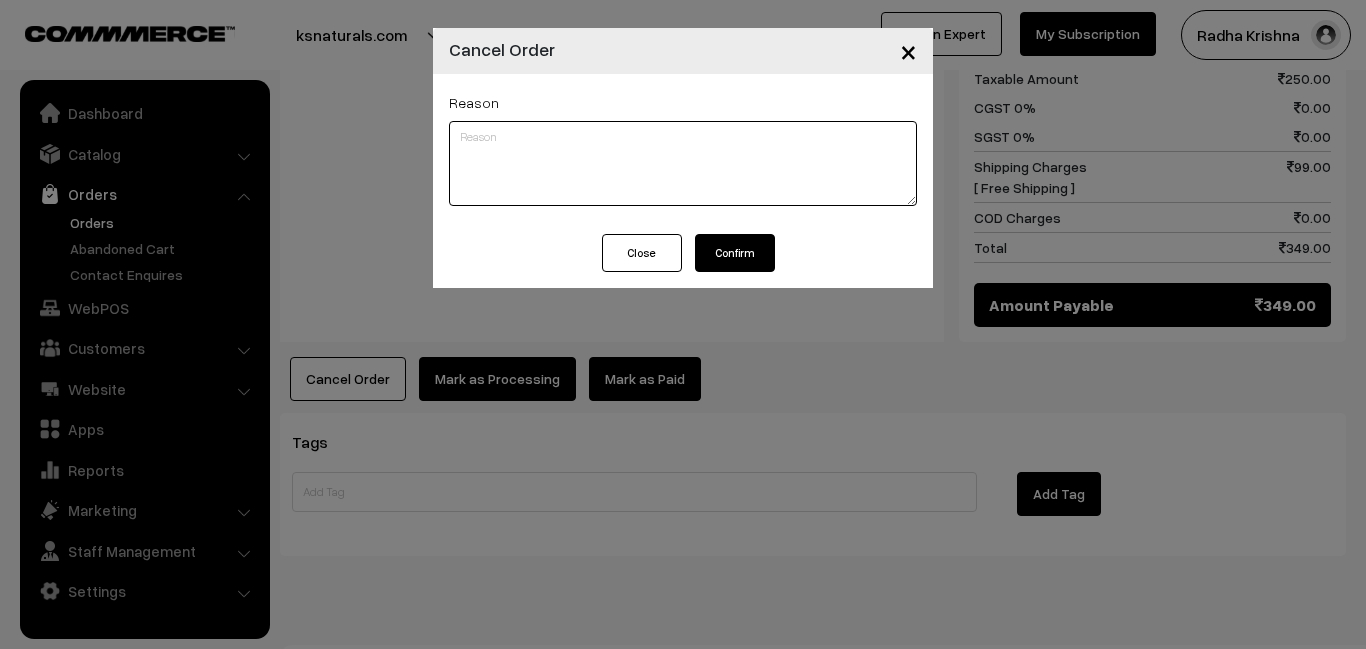 paste on "Dear Customer,
We are really sorry. we have no shipping facility
our store in moti nagar, you can visit or if your book rapido we will send
our contact number Whatsapp: 8125482599
Thanks & Regards
K S Naturals" 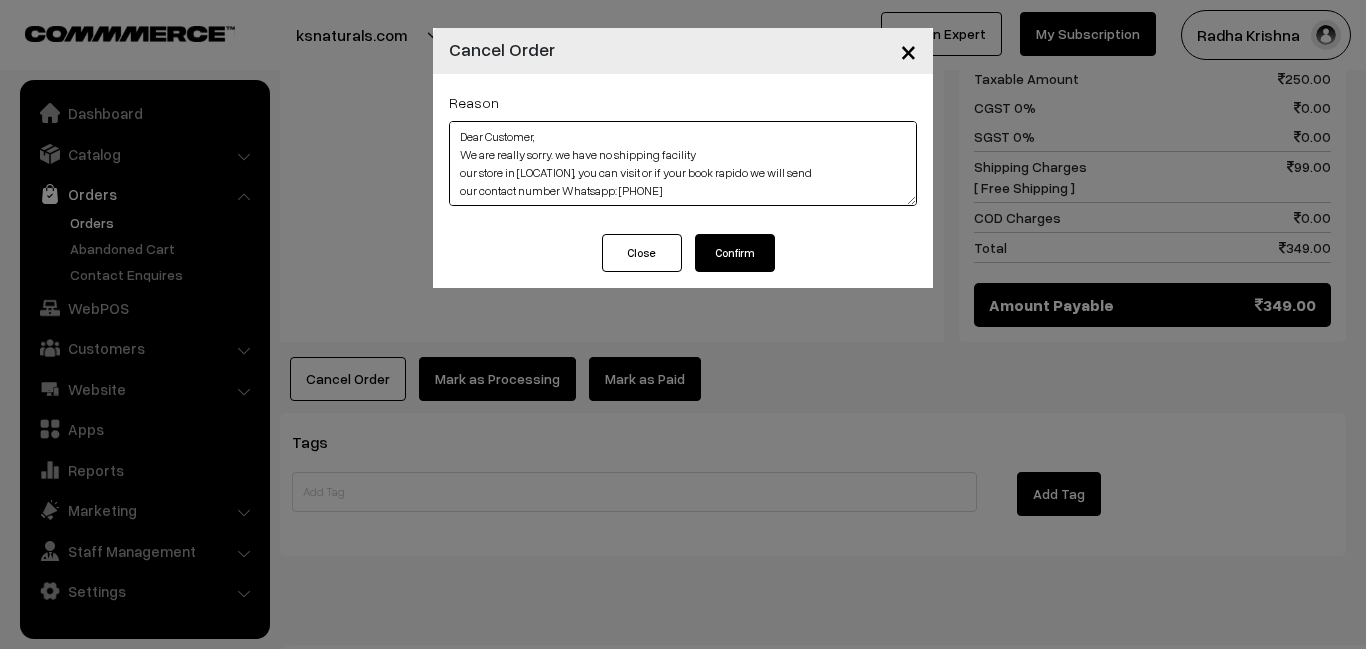 scroll, scrollTop: 29, scrollLeft: 0, axis: vertical 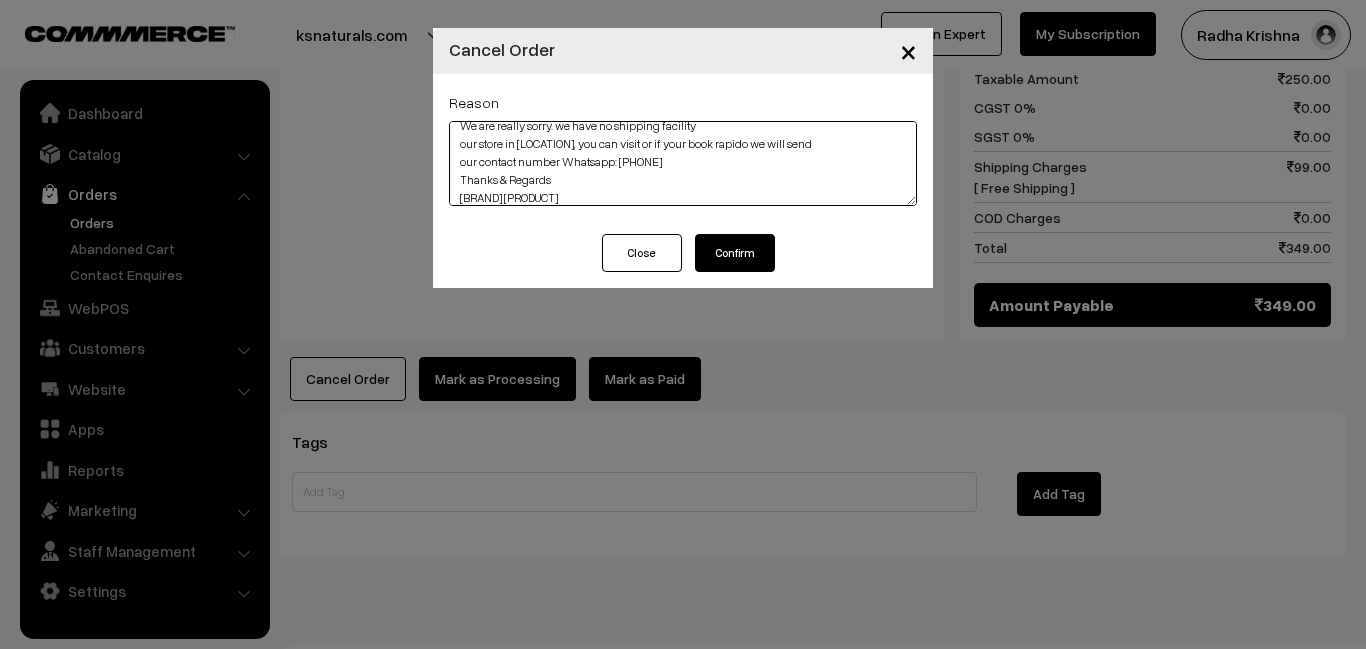 type on "Dear Customer,
We are really sorry. we have no shipping facility
our store in moti nagar, you can visit or if your book rapido we will send
our contact number Whatsapp: 8125482599
Thanks & Regards
K S Naturals" 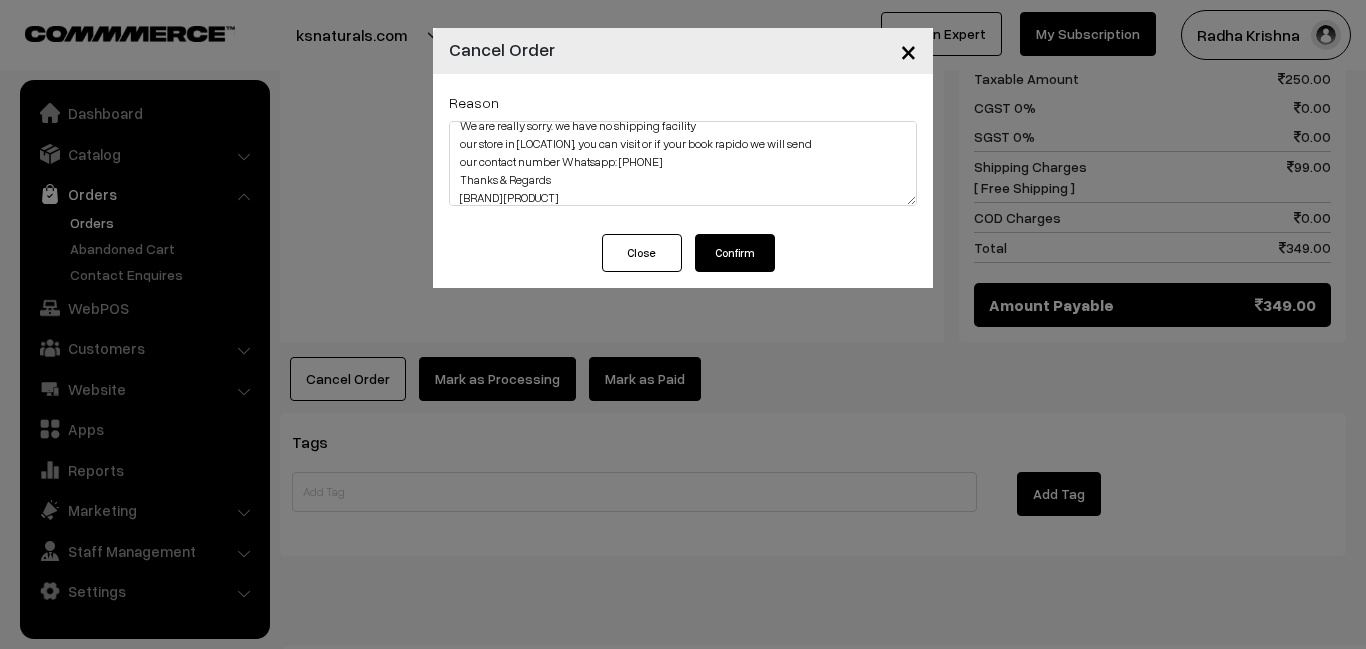 click on "Confirm" at bounding box center (735, 253) 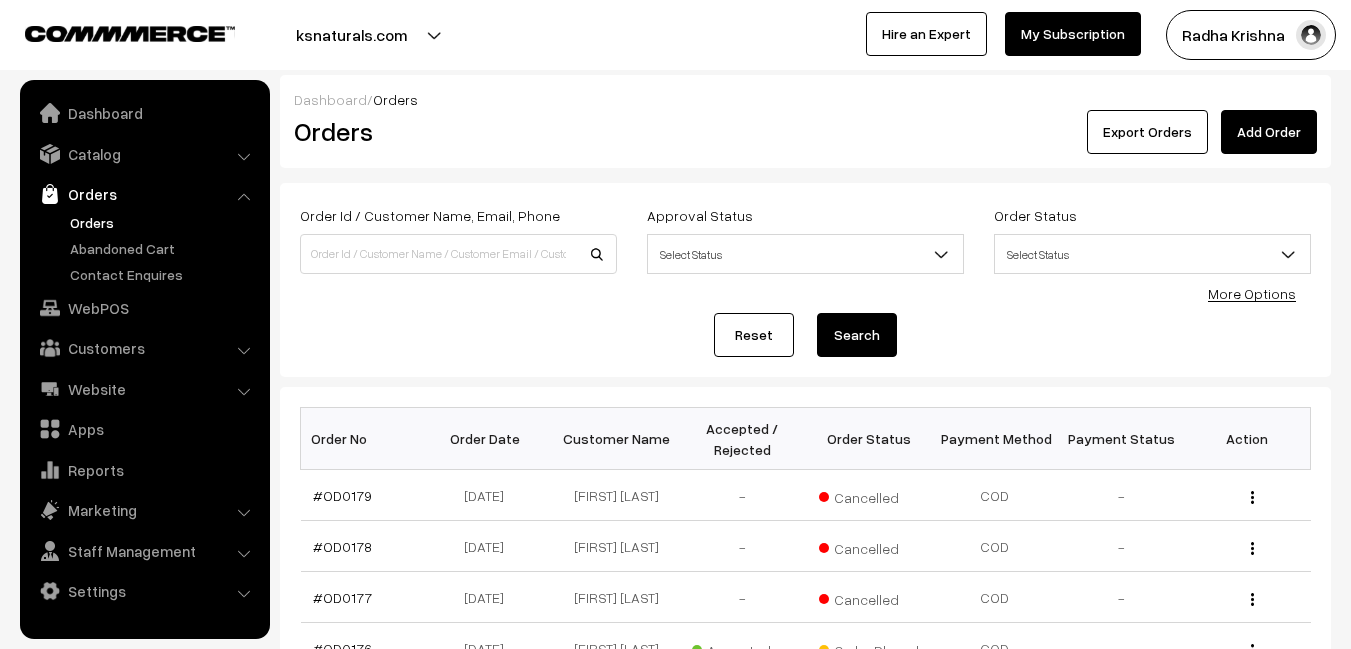 scroll, scrollTop: 0, scrollLeft: 0, axis: both 